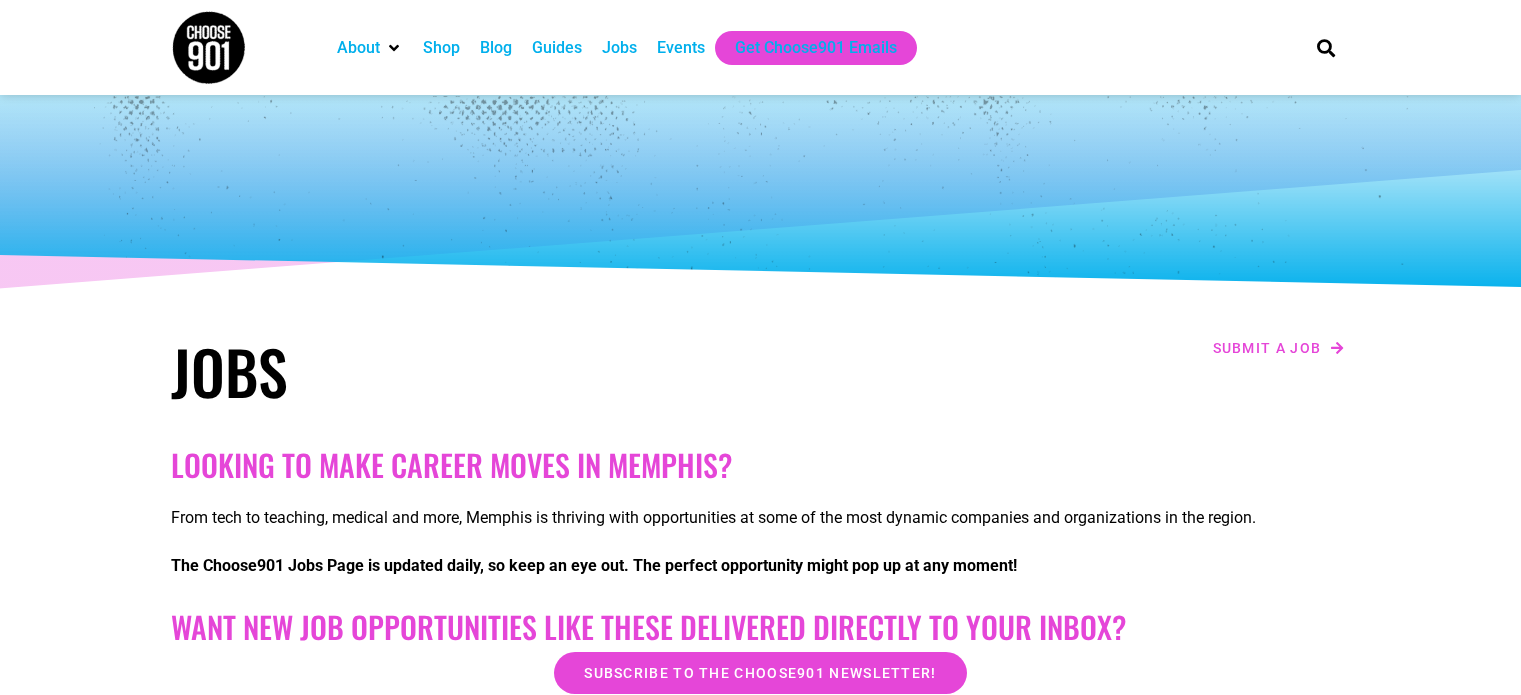 scroll, scrollTop: 0, scrollLeft: 0, axis: both 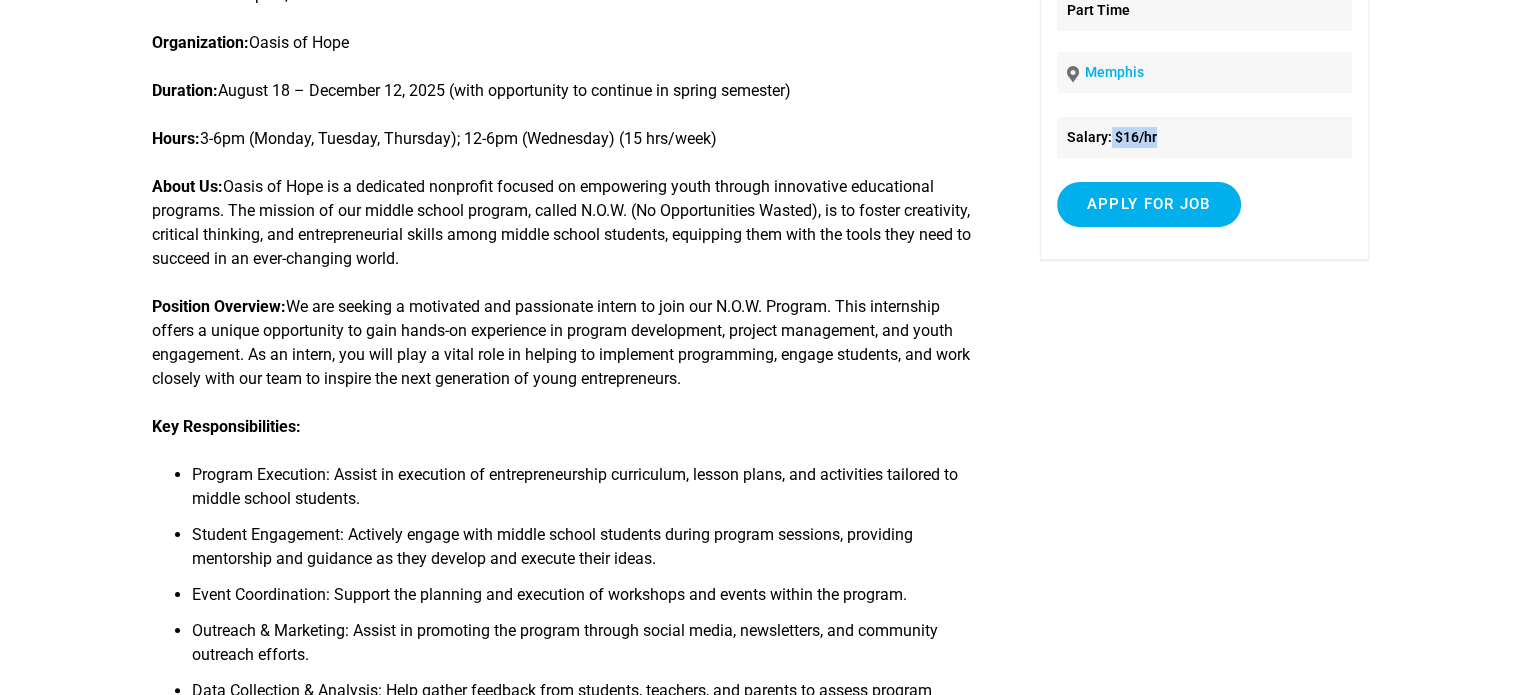 drag, startPoint x: 1108, startPoint y: 145, endPoint x: 1159, endPoint y: 140, distance: 51.24451 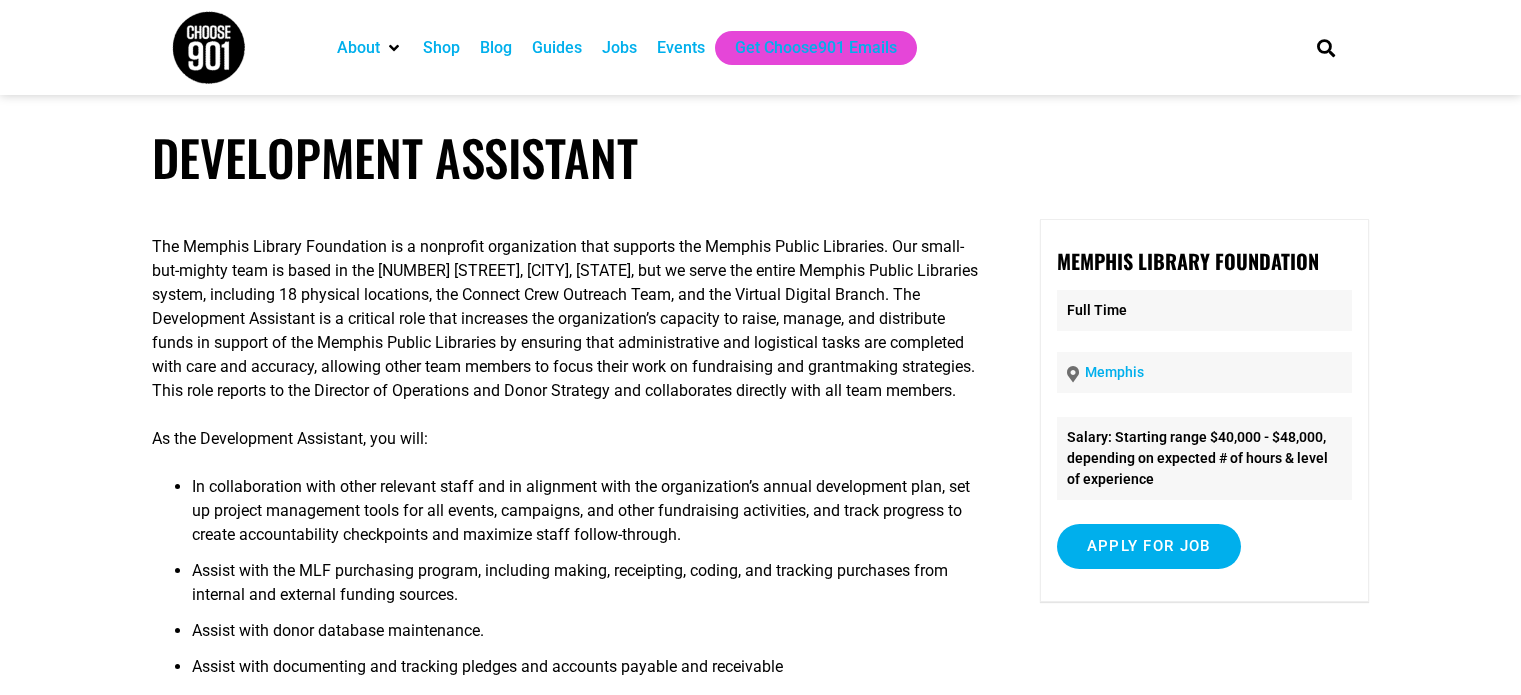 scroll, scrollTop: 500, scrollLeft: 0, axis: vertical 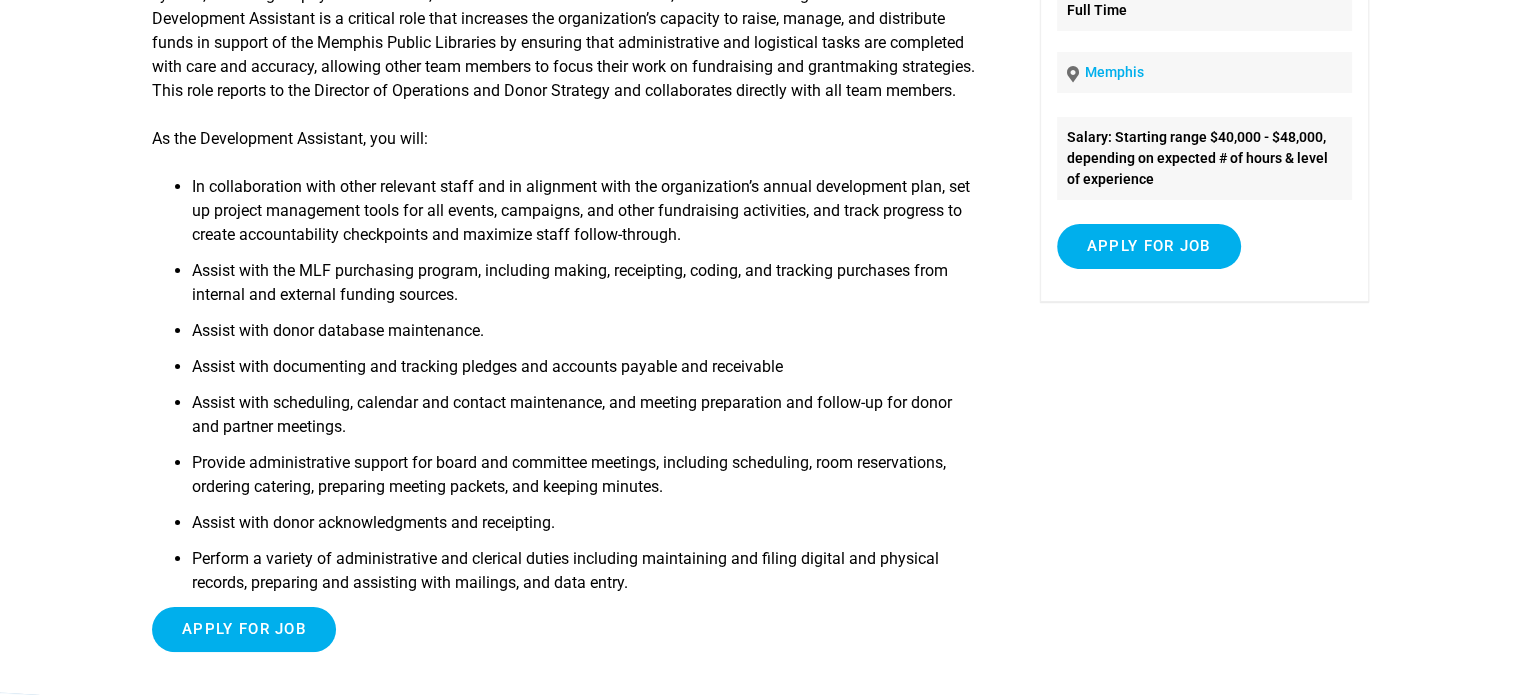 click on "Memphis Library Foundation
Full Time
Memphis
Salary: Starting range $40,000 - $48,000, depending on expected # of hours & level of experience Non-exempt hourly position w/overtime eligibility, flex/hybrid schedule, unlimited PTO, health and retirement benefits, and more!
Apply for job
To apply for this job  email your details to   christine@memphislibraryfoundation.org" at bounding box center [1204, 110] 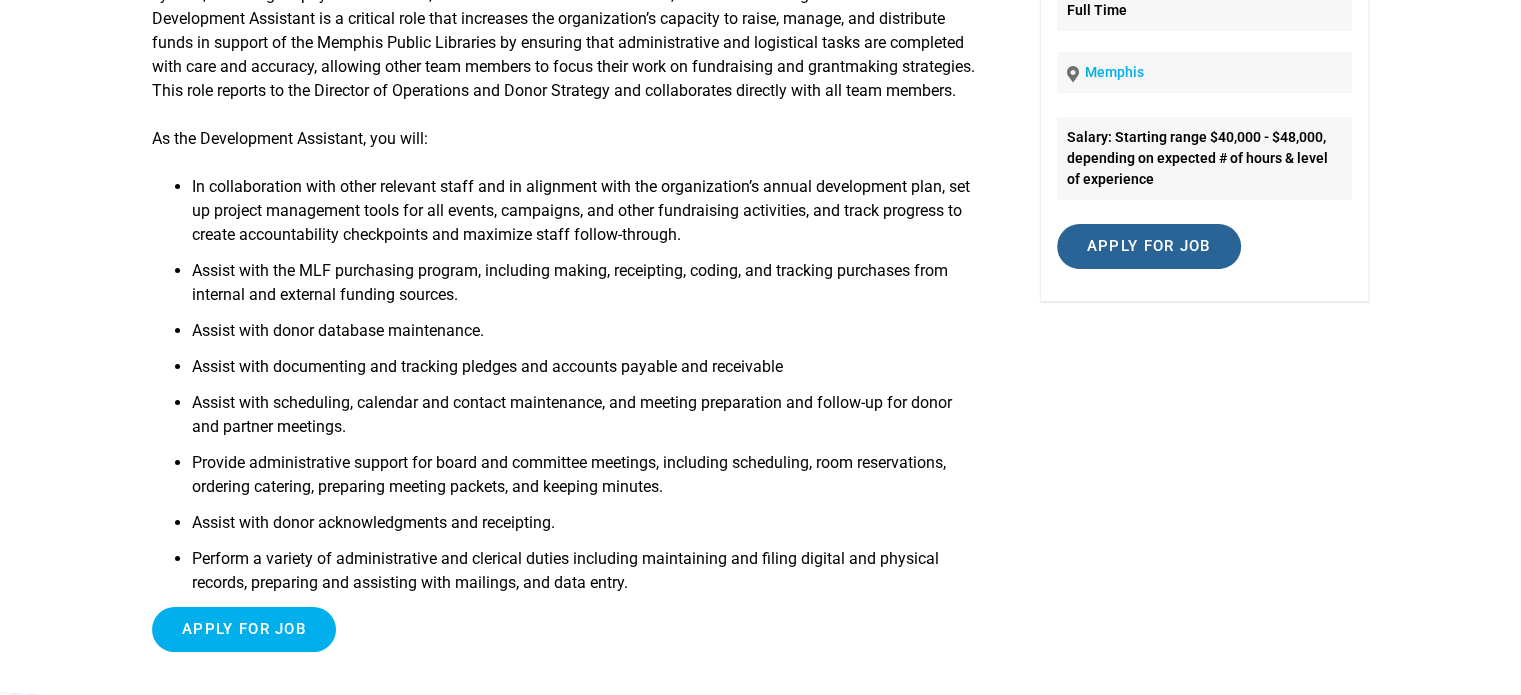 click on "Apply for job" at bounding box center (1149, 246) 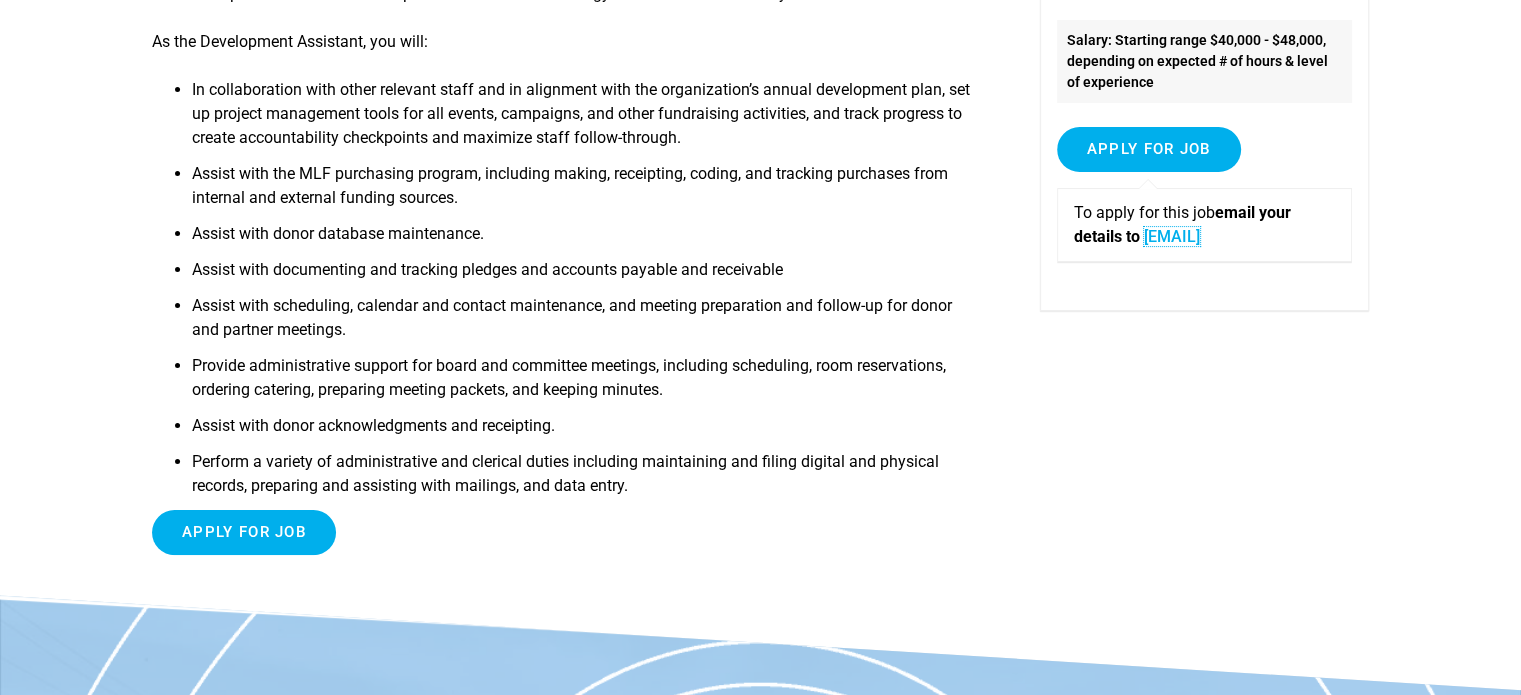scroll, scrollTop: 400, scrollLeft: 0, axis: vertical 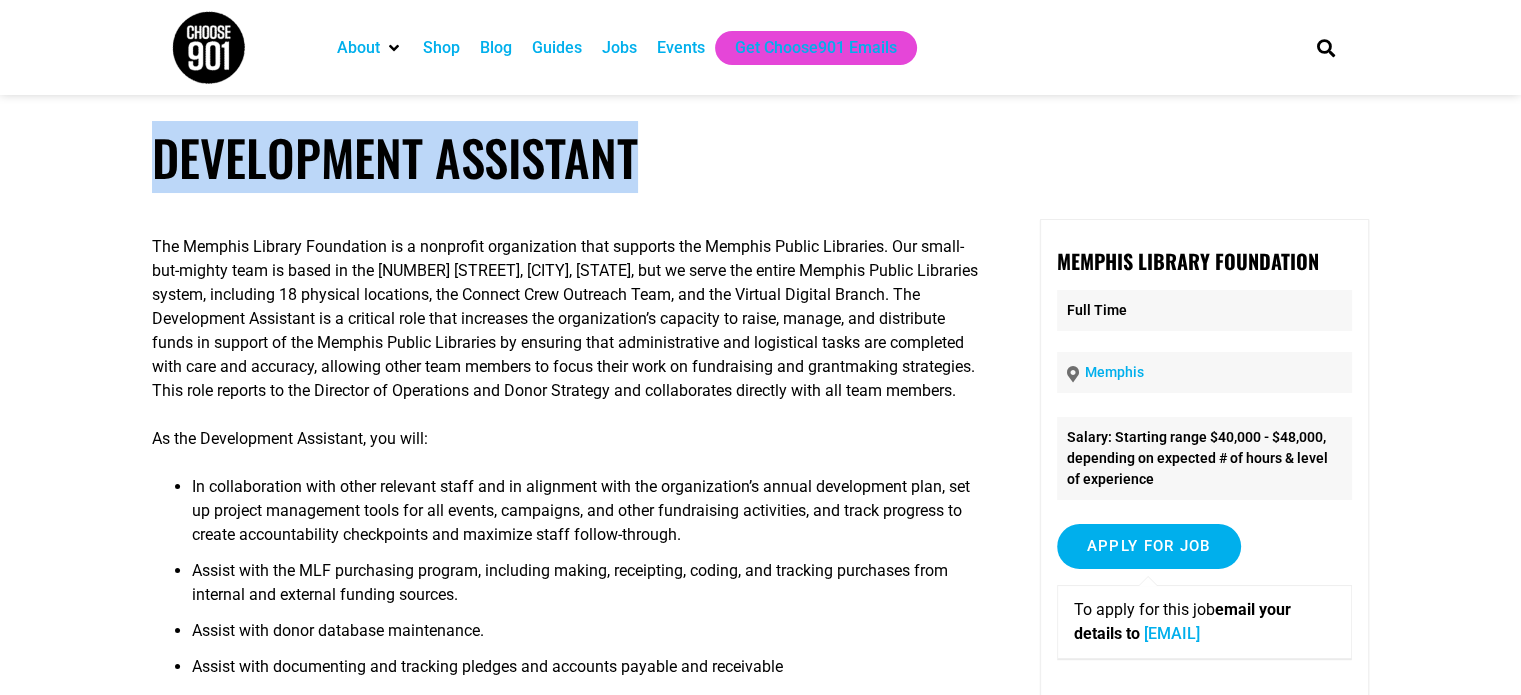 drag, startPoint x: 639, startPoint y: 184, endPoint x: 100, endPoint y: 123, distance: 542.4408 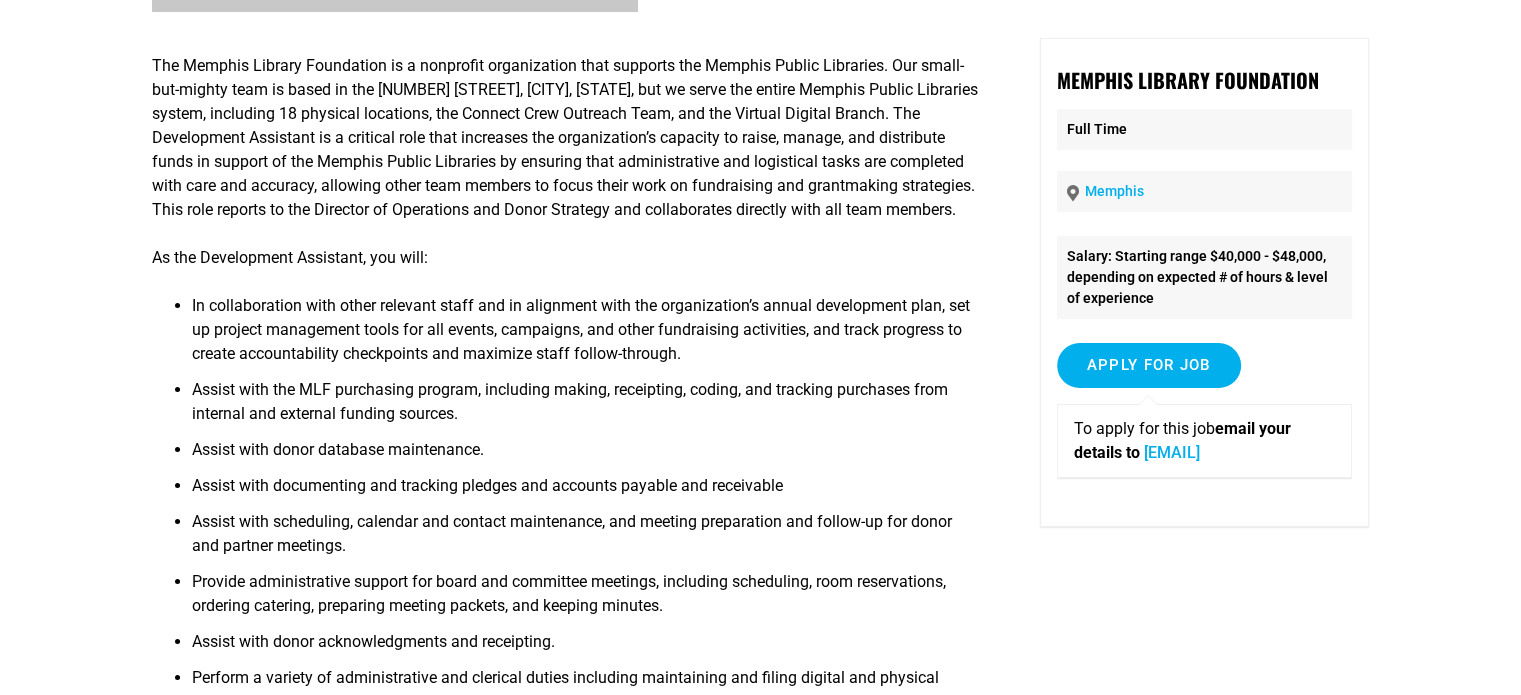 scroll, scrollTop: 200, scrollLeft: 0, axis: vertical 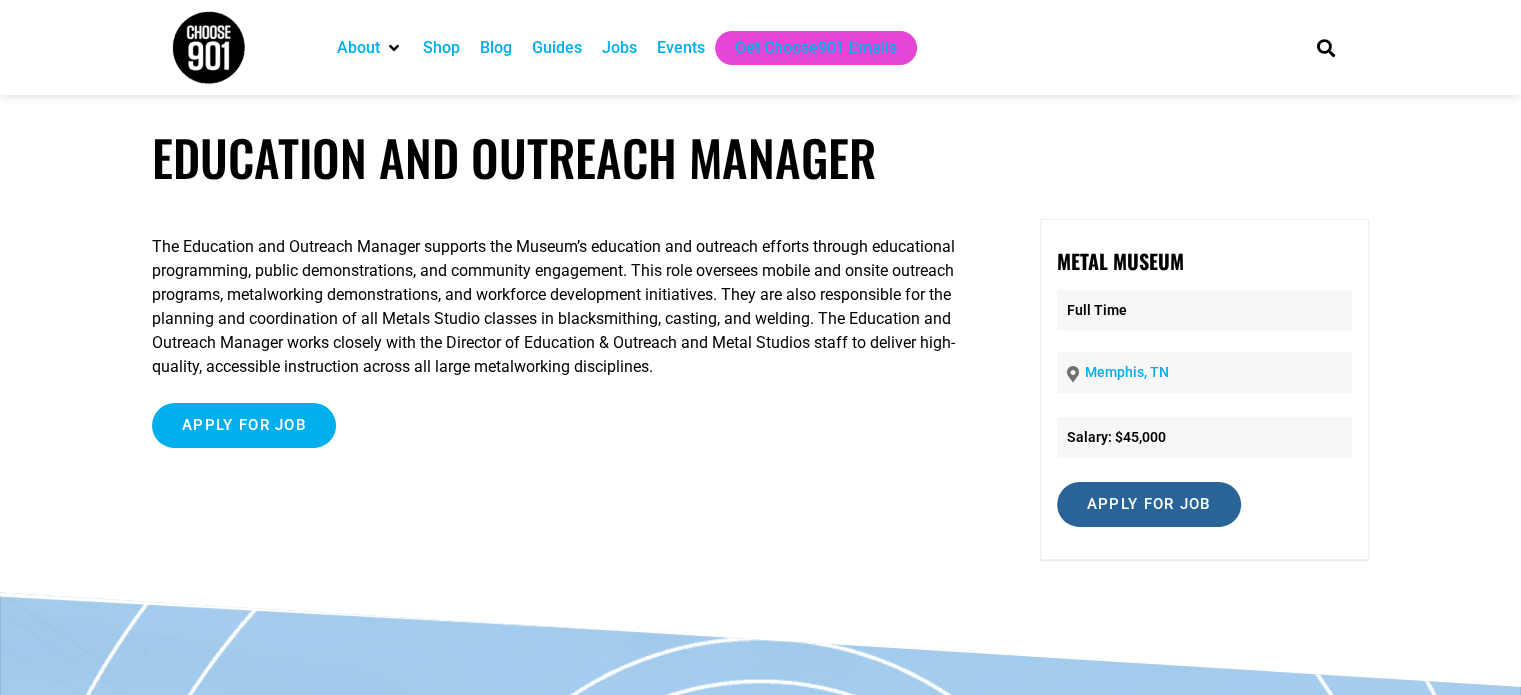 click on "Apply for job" at bounding box center (1149, 504) 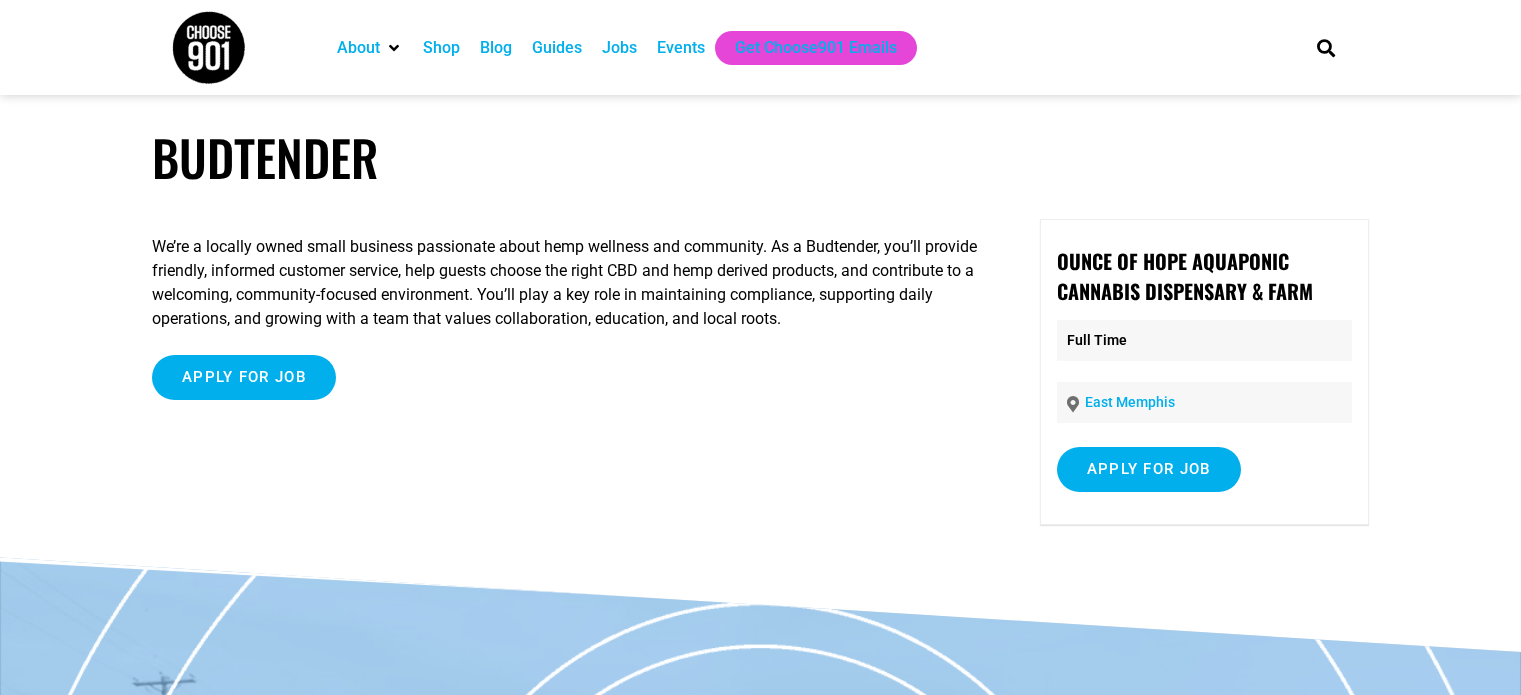 scroll, scrollTop: 0, scrollLeft: 0, axis: both 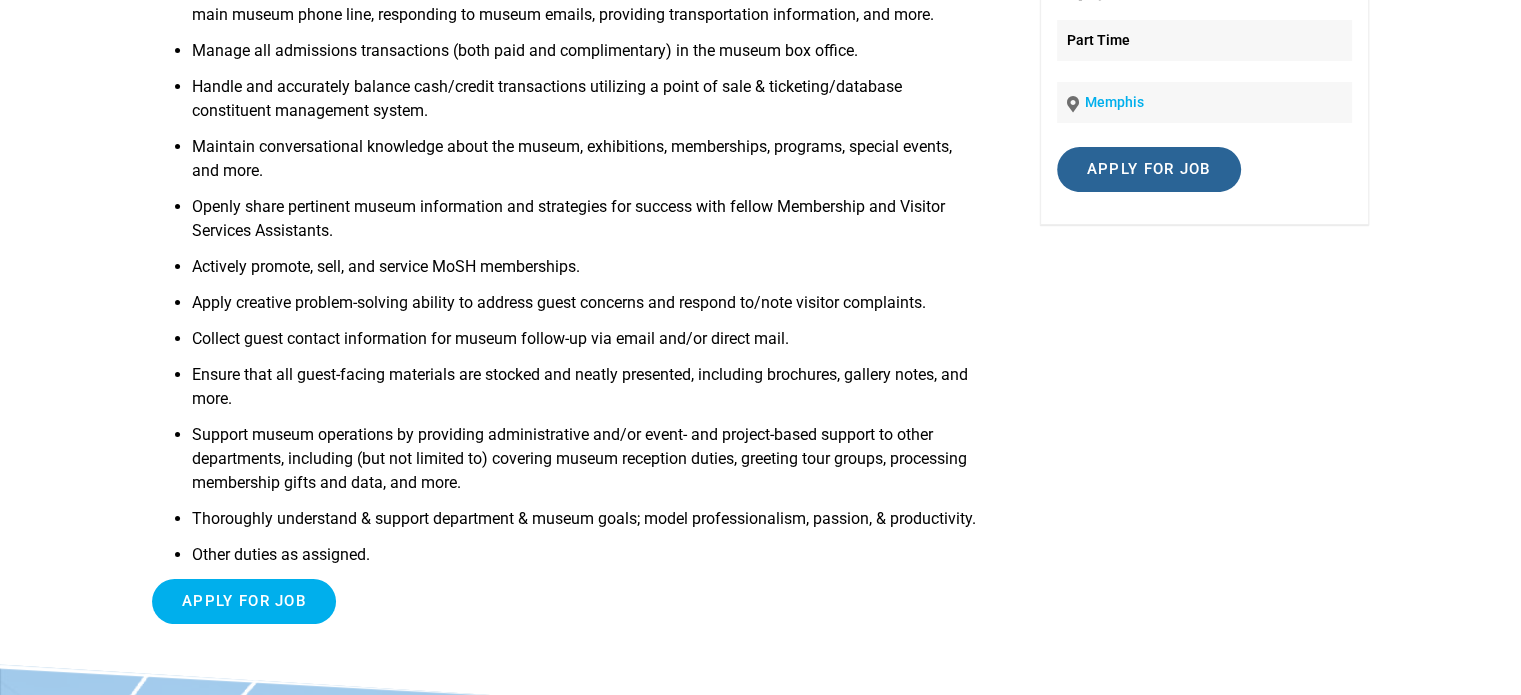click on "Apply for job" at bounding box center (1149, 169) 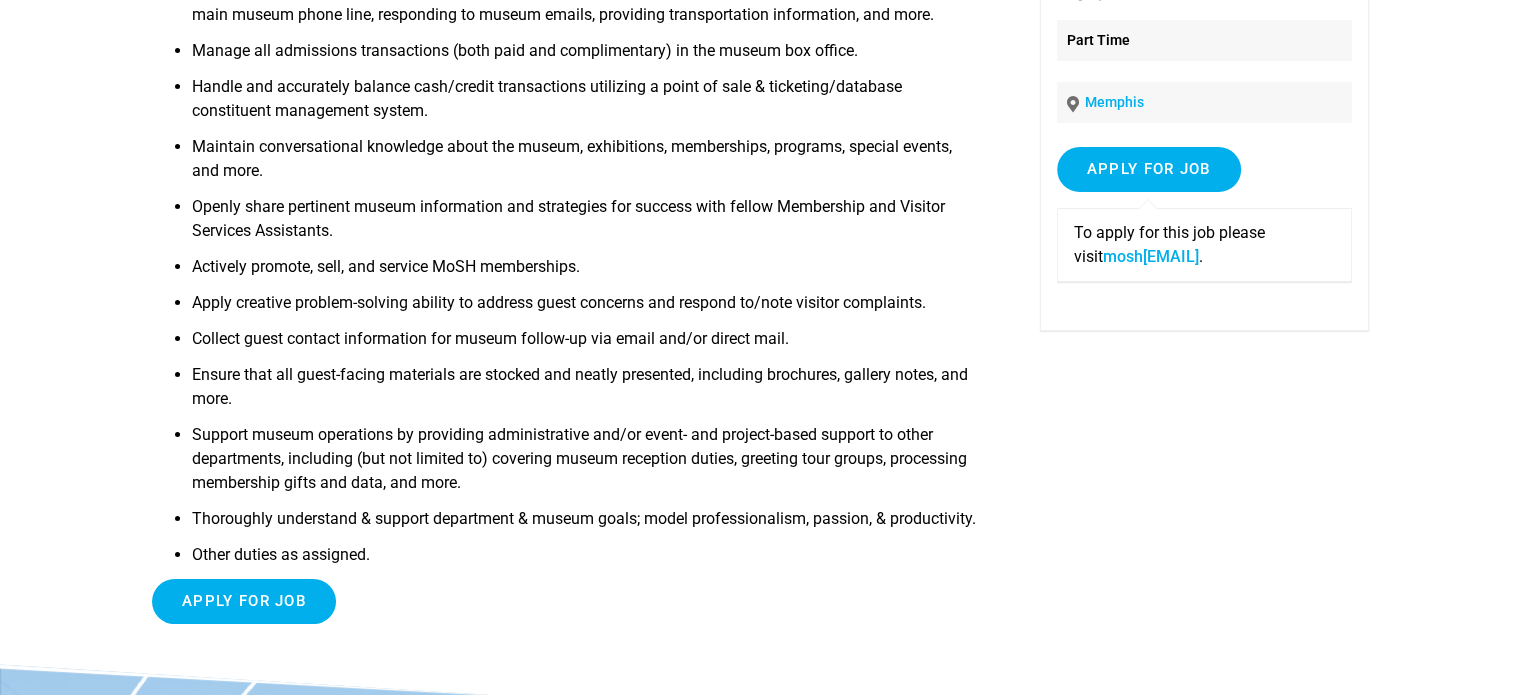 click on "mosh[EMAIL]" at bounding box center (1151, 256) 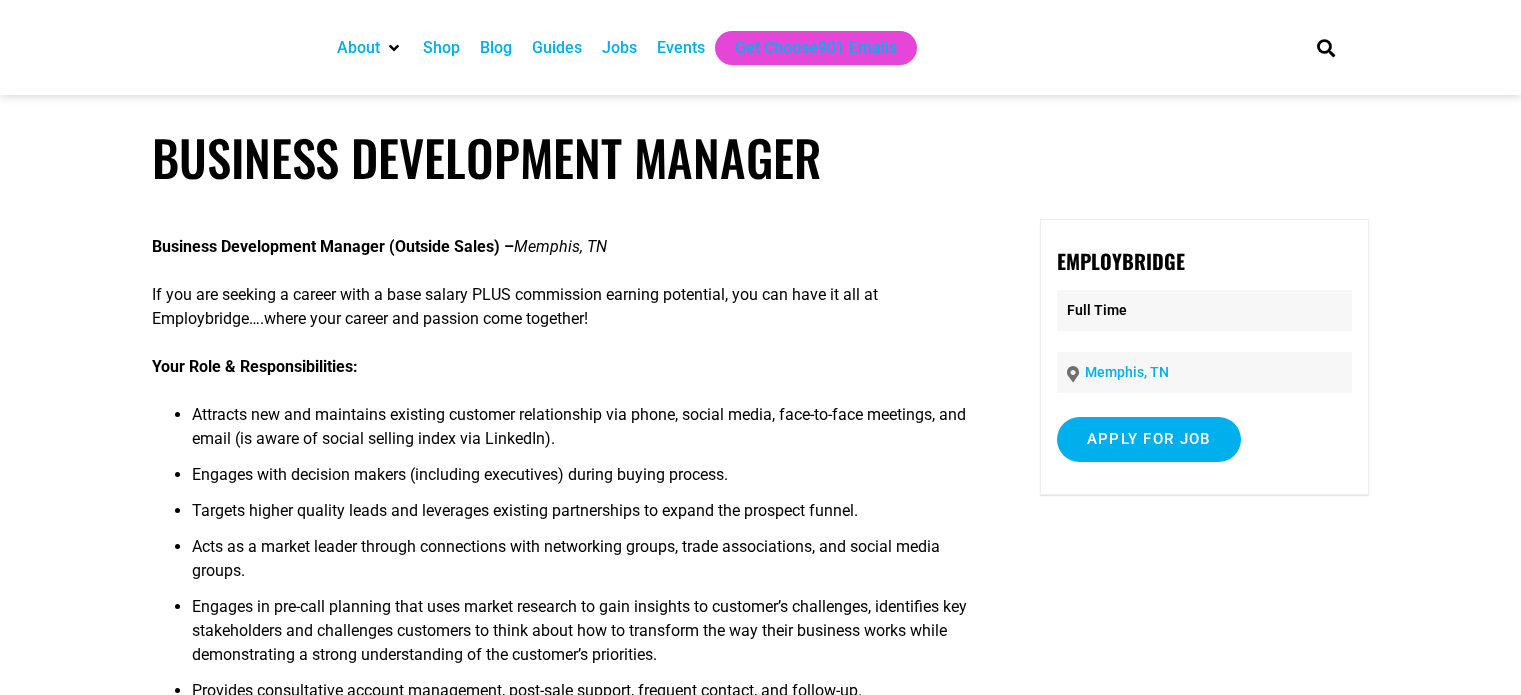 scroll, scrollTop: 0, scrollLeft: 0, axis: both 